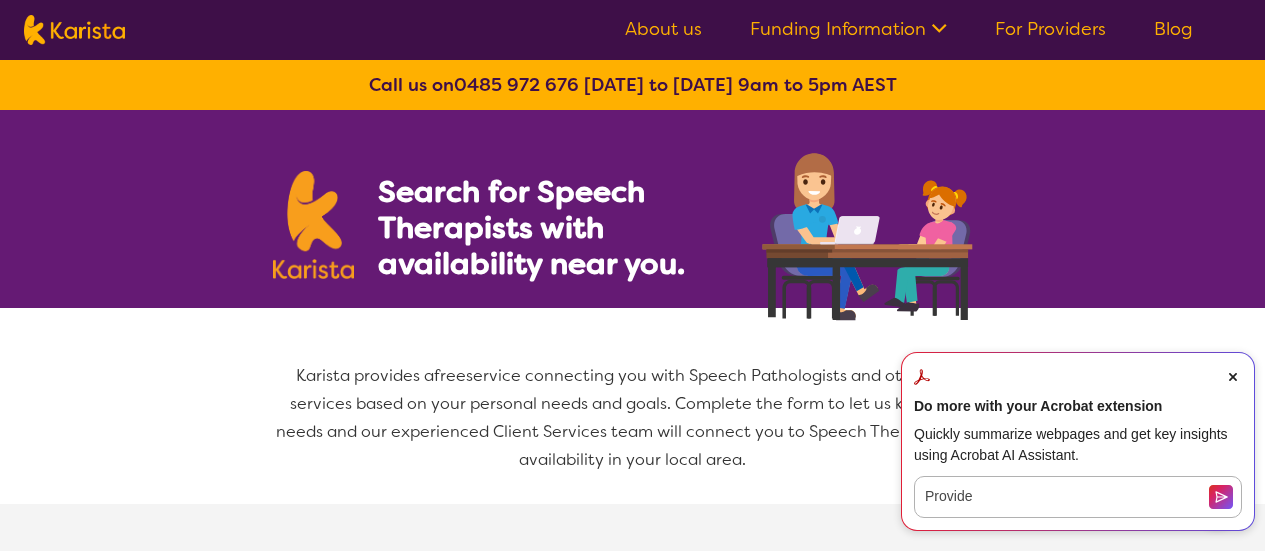 select on "[MEDICAL_DATA]" 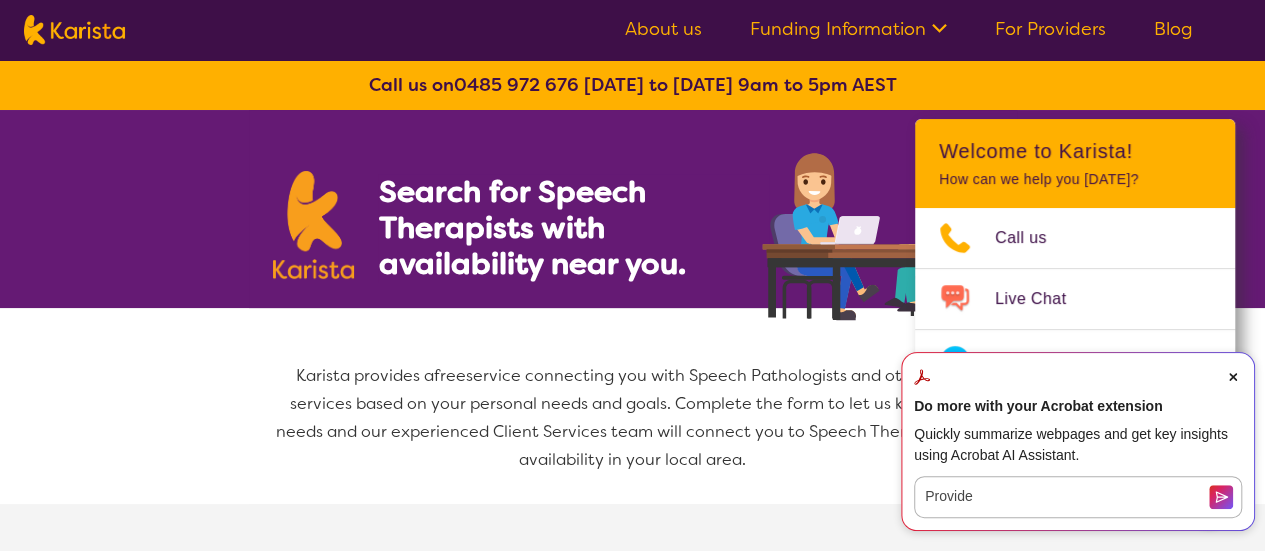 click 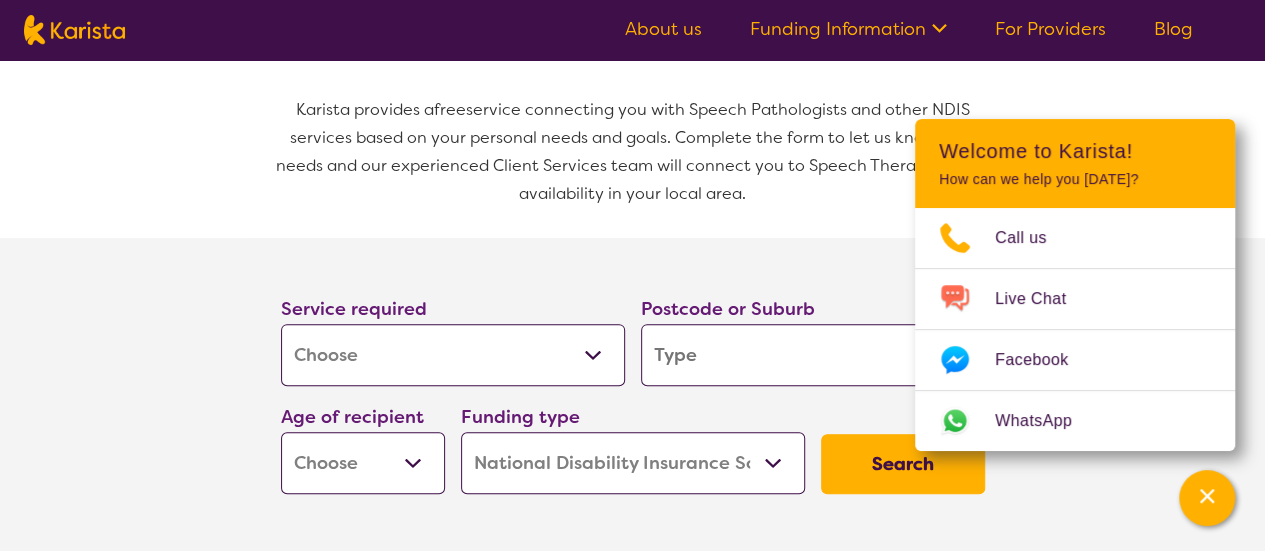 scroll, scrollTop: 286, scrollLeft: 0, axis: vertical 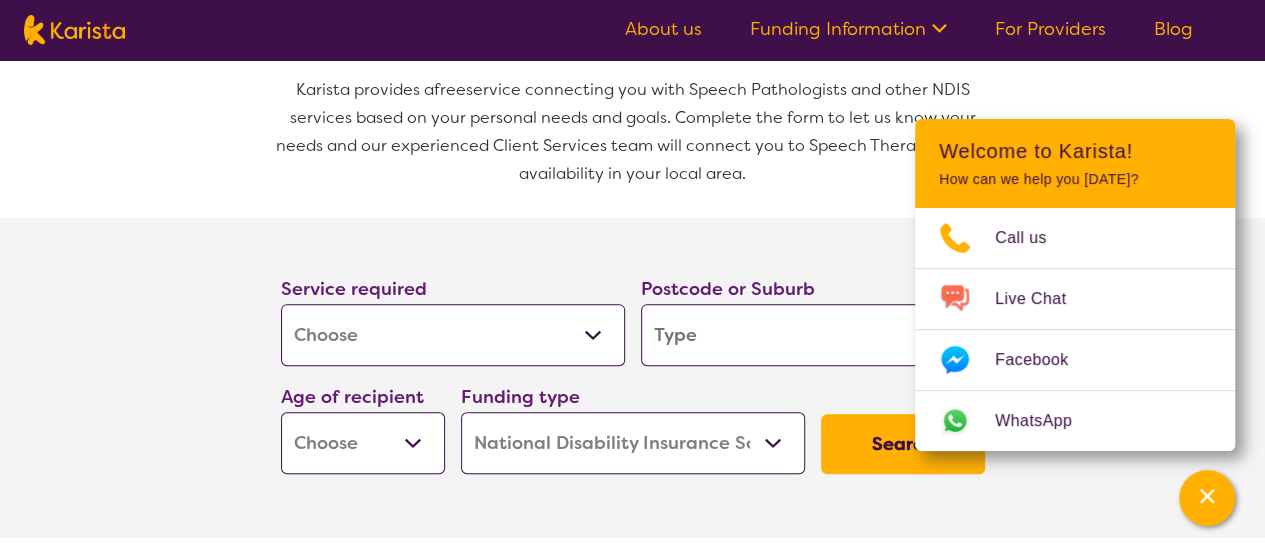click at bounding box center (813, 335) 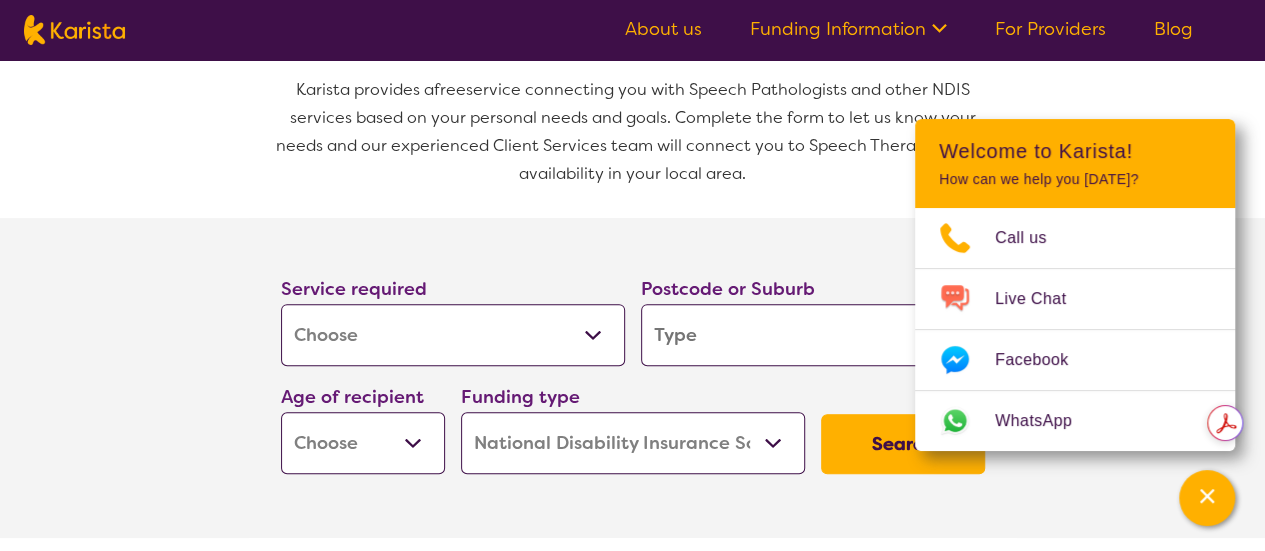 type on "b" 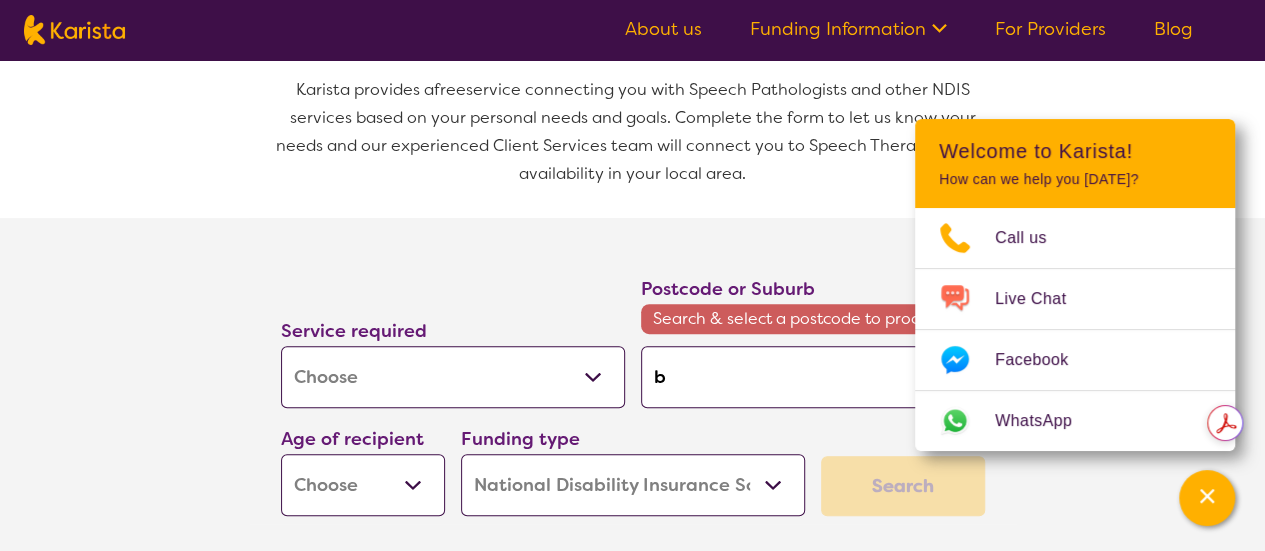 type on "ba" 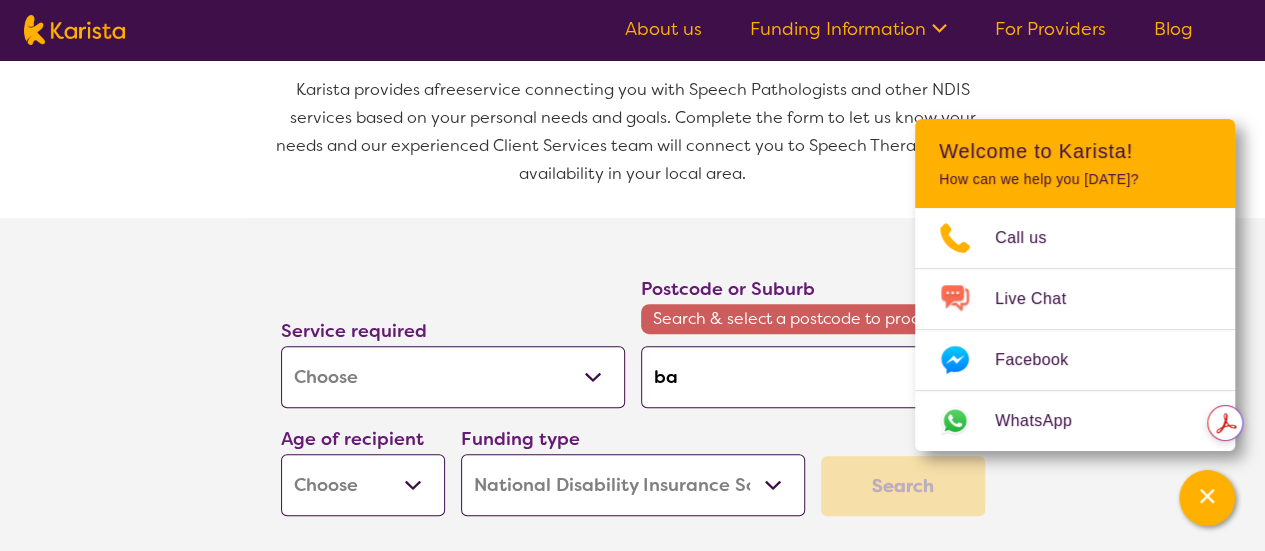 type on "bau" 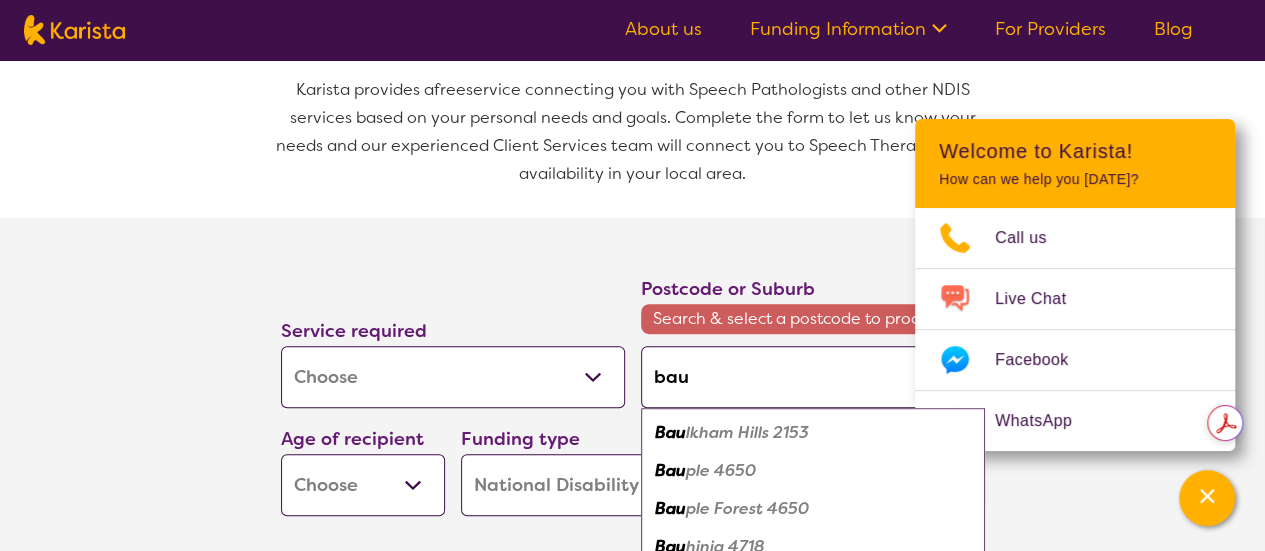click on "lkham Hills 2153" at bounding box center [747, 432] 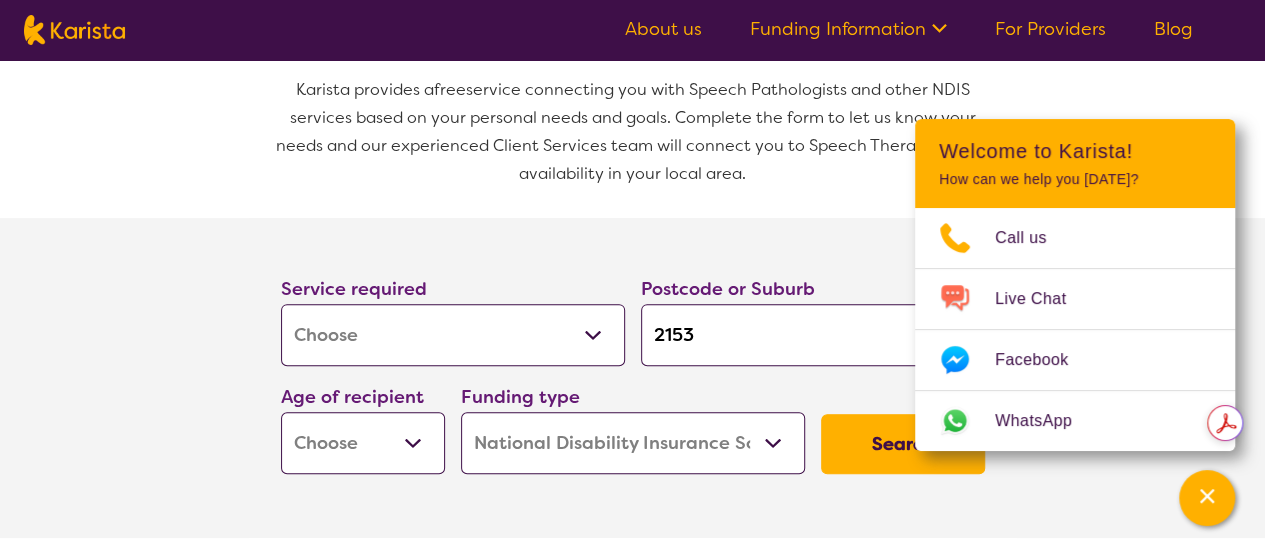 click on "Home Care Package (HCP) National Disability Insurance Scheme (NDIS) I don't know" at bounding box center (633, 443) 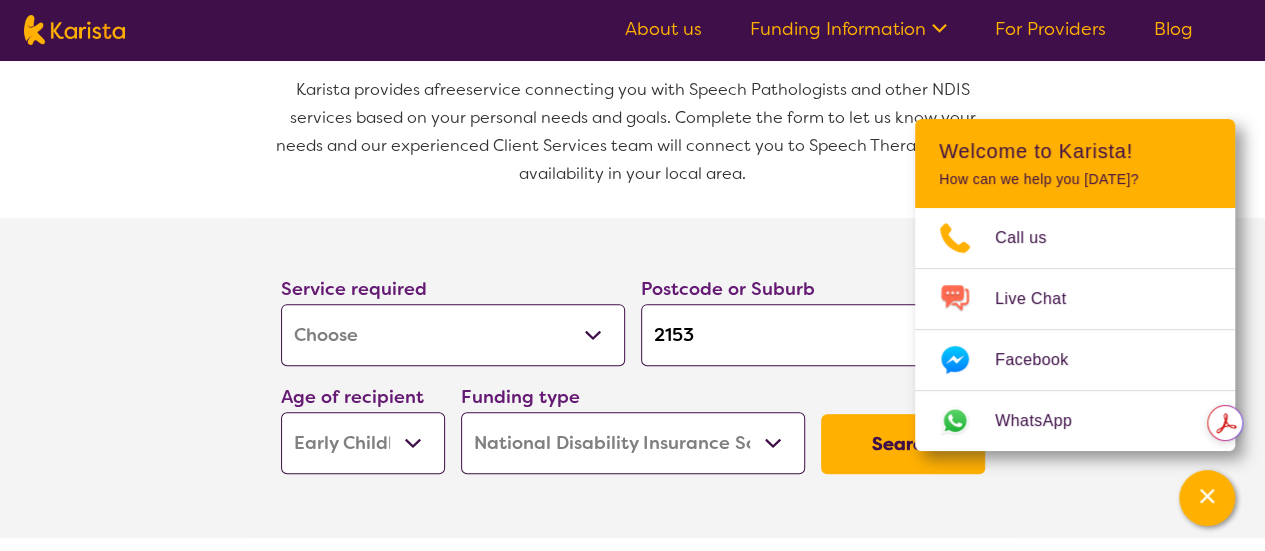 click on "Early Childhood - 0 to 9 Child - 10 to 11 Adolescent - 12 to 17 Adult - 18 to 64 Aged - 65+" at bounding box center [363, 443] 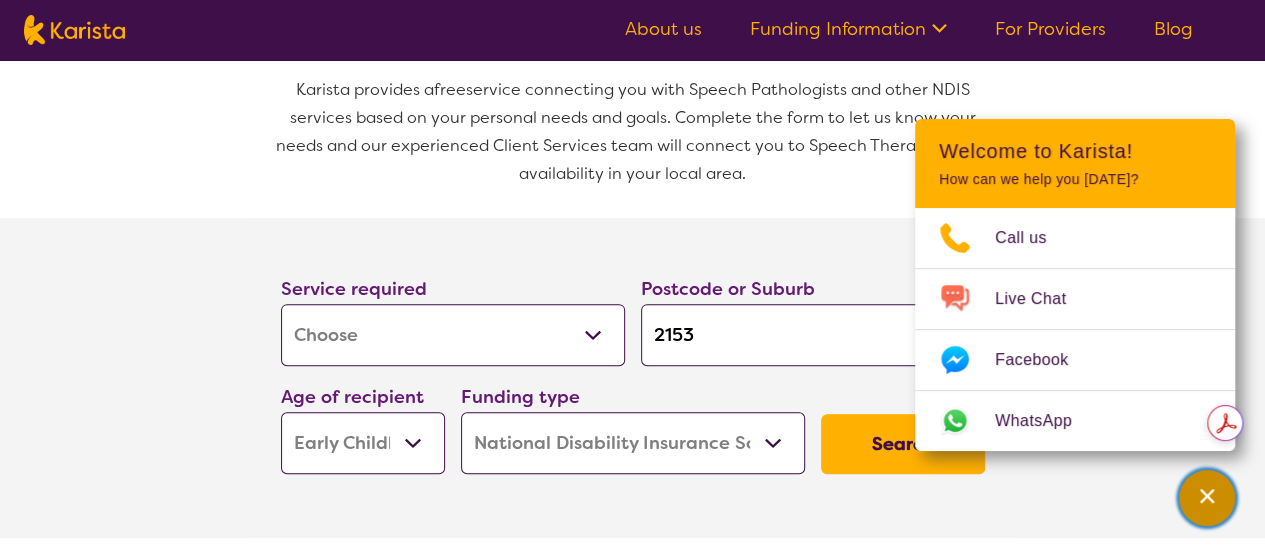 click at bounding box center (1207, 498) 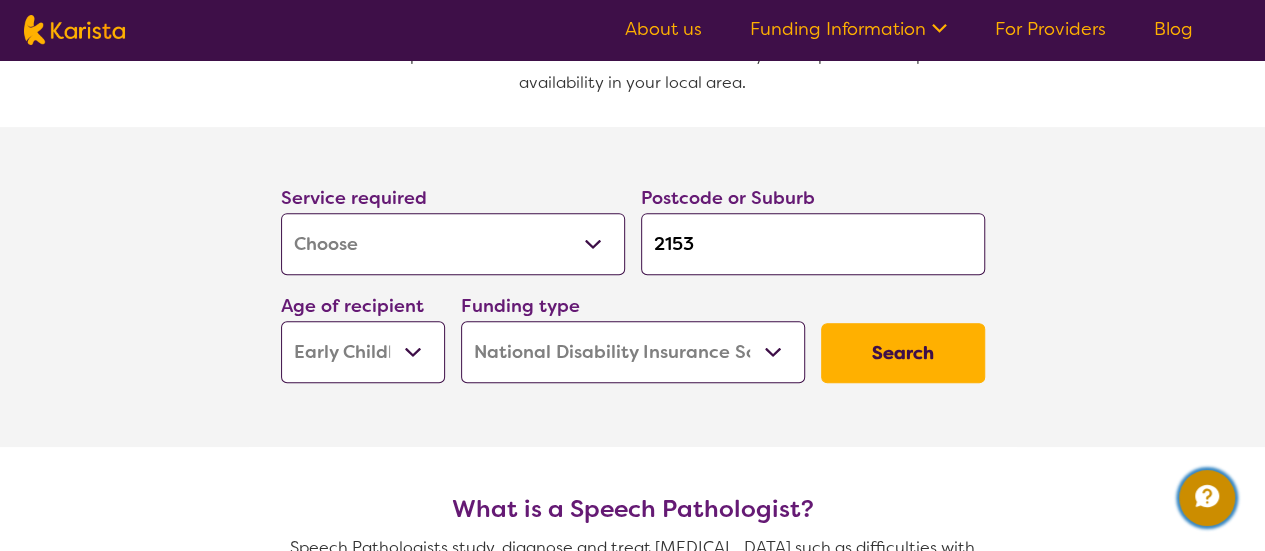 scroll, scrollTop: 397, scrollLeft: 0, axis: vertical 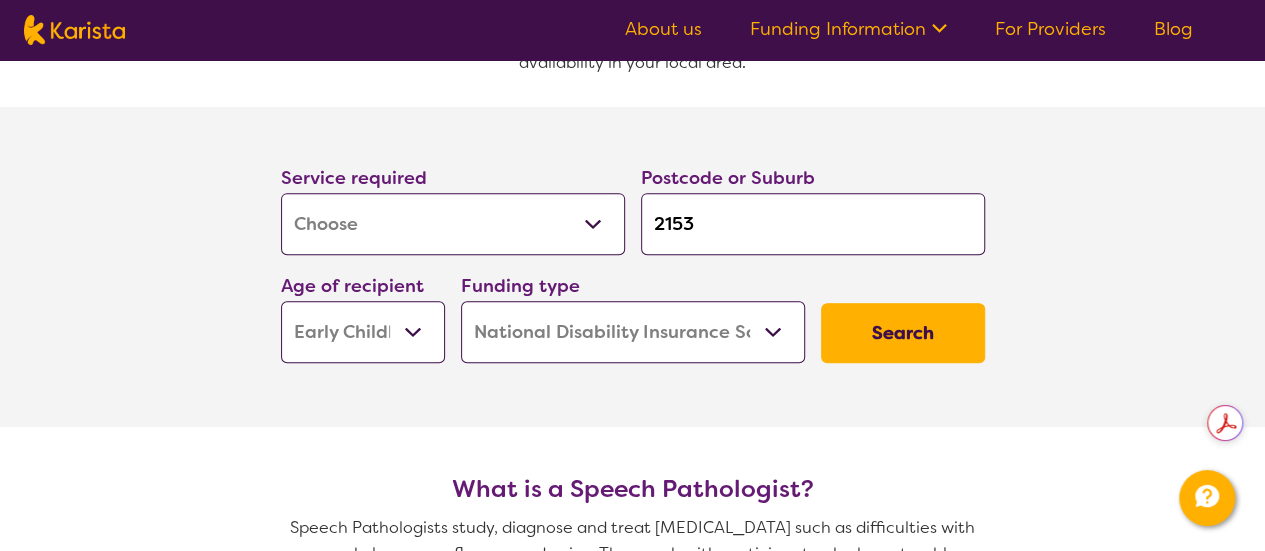 click on "Home Care Package (HCP) National Disability Insurance Scheme (NDIS) I don't know" at bounding box center (633, 332) 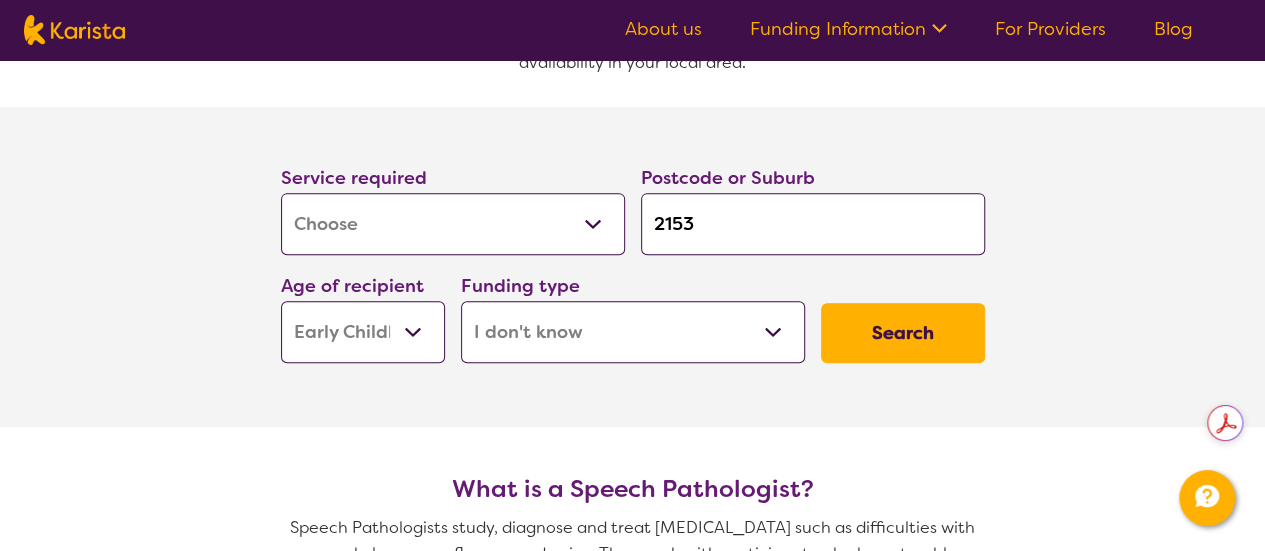 click on "Home Care Package (HCP) National Disability Insurance Scheme (NDIS) I don't know" at bounding box center (633, 332) 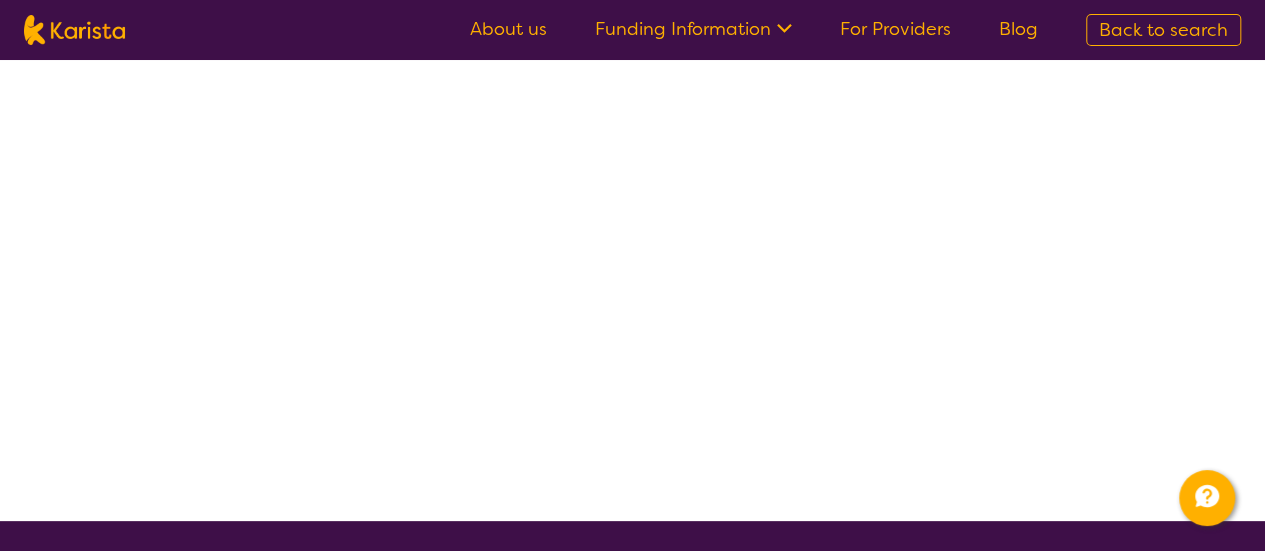 scroll, scrollTop: 0, scrollLeft: 0, axis: both 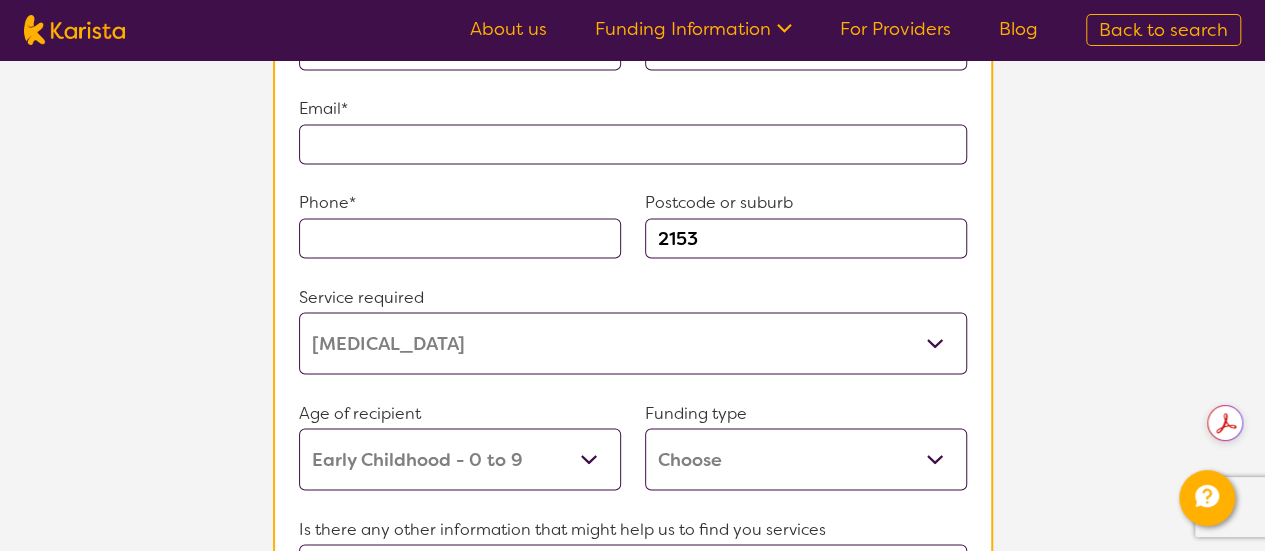 click on "Funding Information" at bounding box center [693, 29] 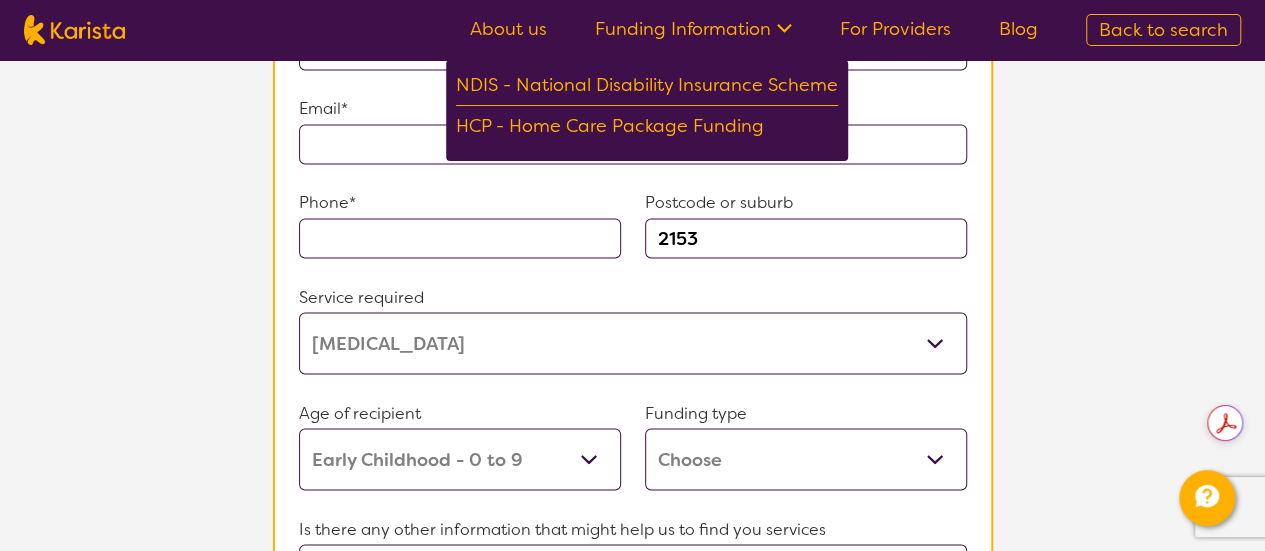 click on "For Providers" at bounding box center (895, 29) 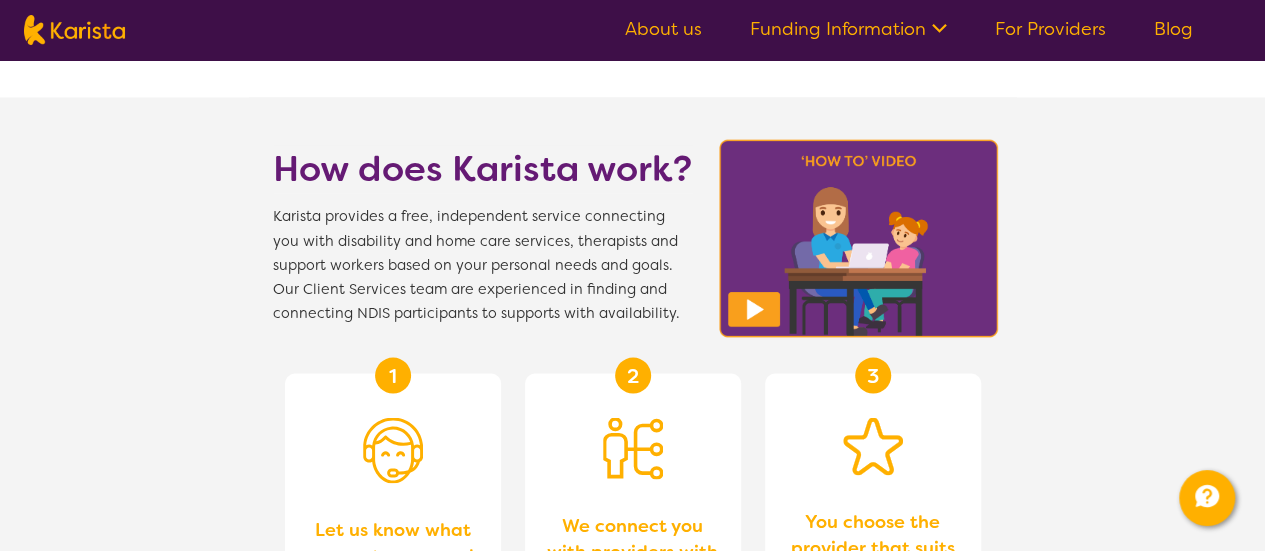 scroll, scrollTop: 397, scrollLeft: 0, axis: vertical 